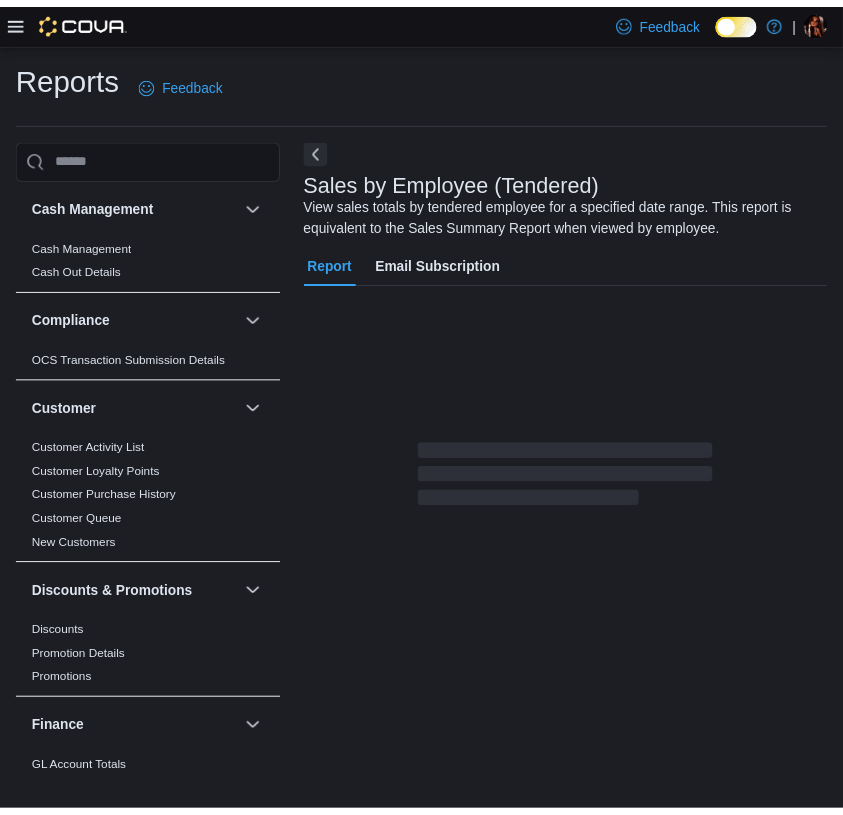 scroll, scrollTop: 28, scrollLeft: 0, axis: vertical 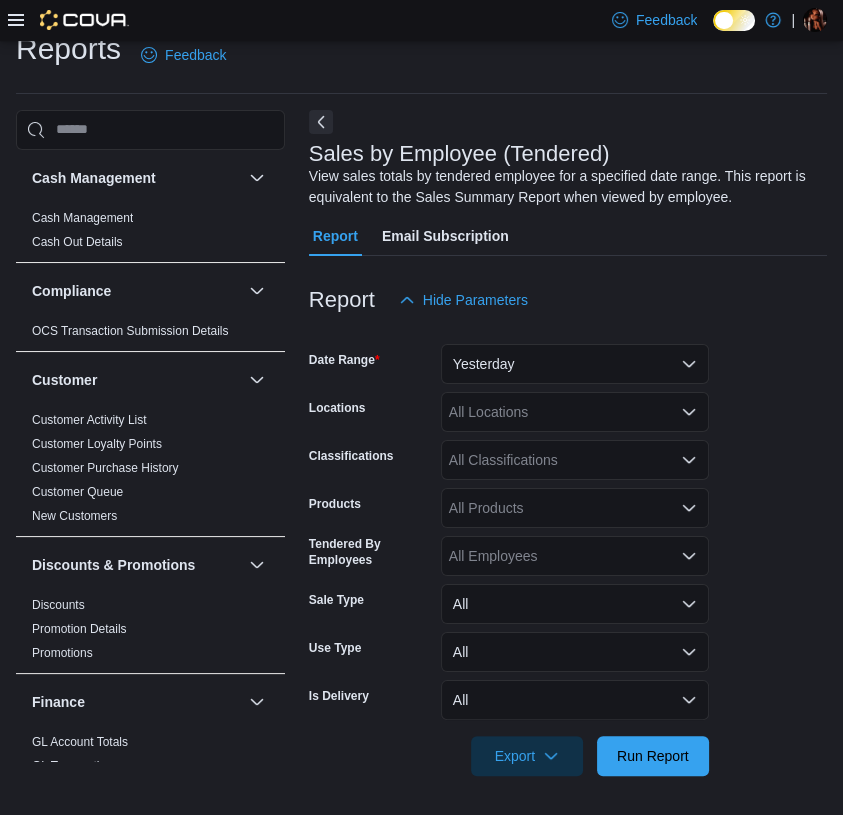 click 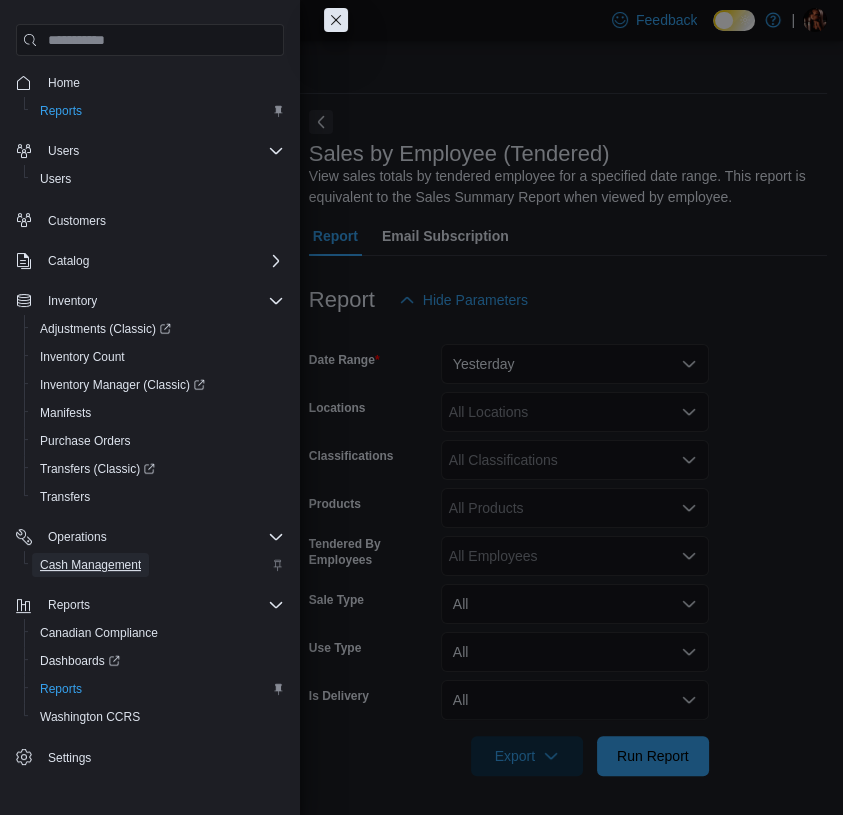 click on "Cash Management" at bounding box center [90, 565] 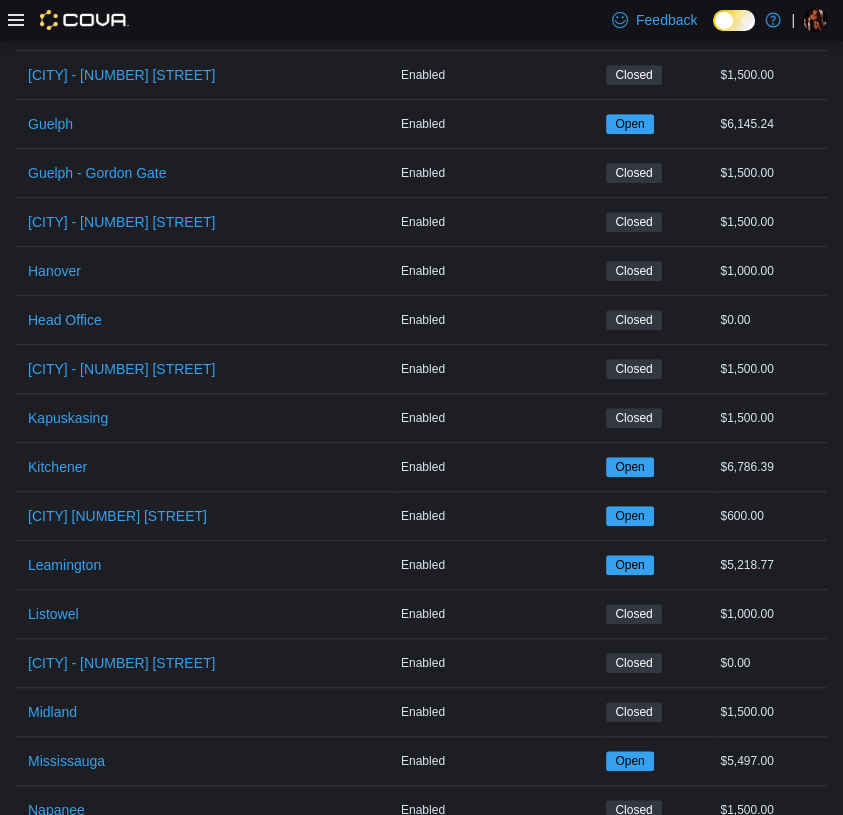 scroll, scrollTop: 1300, scrollLeft: 0, axis: vertical 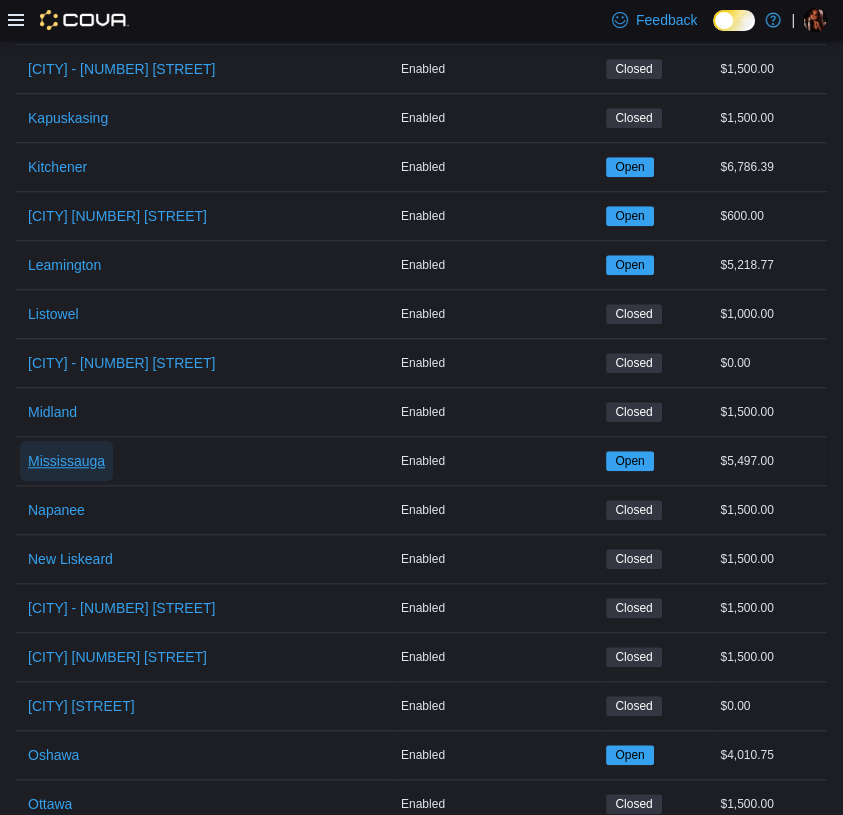 click on "Mississauga" at bounding box center [66, 461] 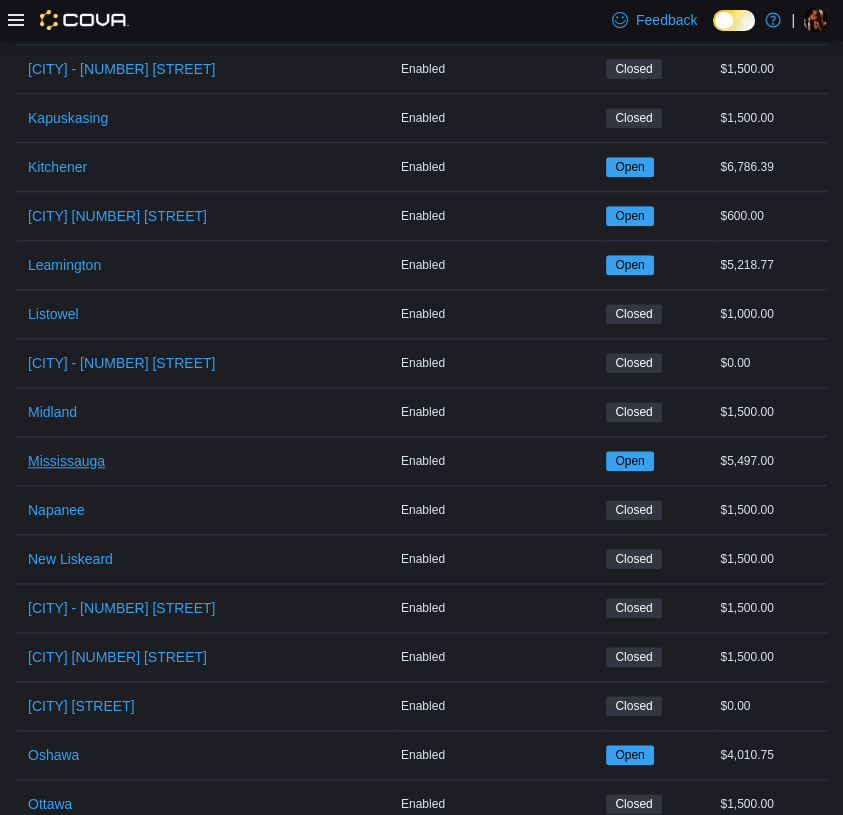 scroll, scrollTop: 0, scrollLeft: 0, axis: both 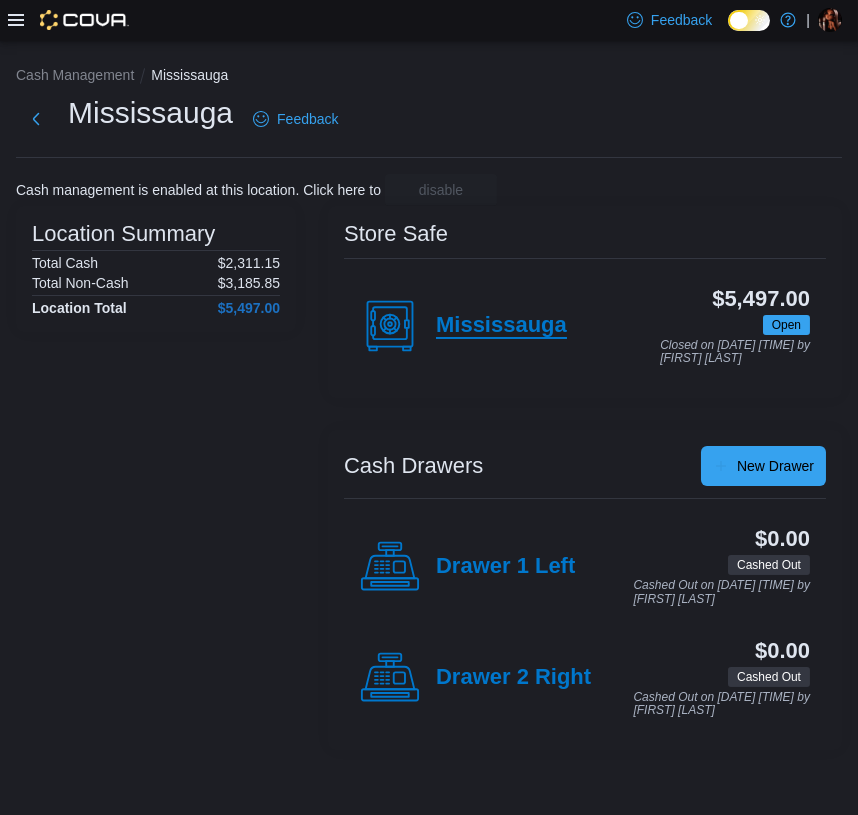 click on "Mississauga" at bounding box center (501, 326) 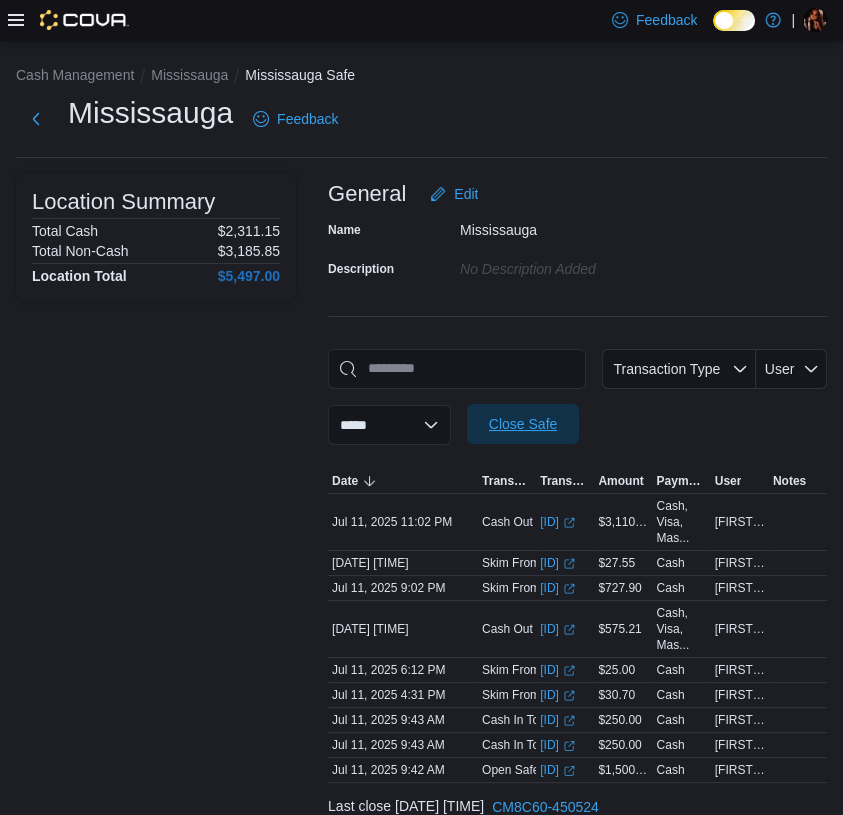 click on "Close Safe" at bounding box center (523, 424) 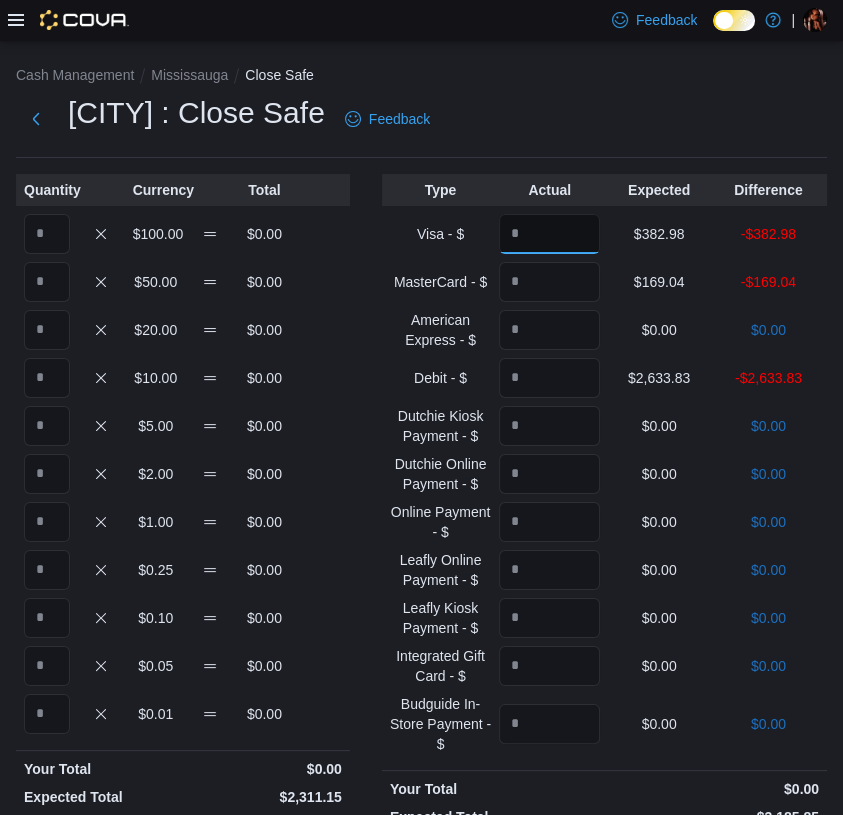 click at bounding box center [549, 234] 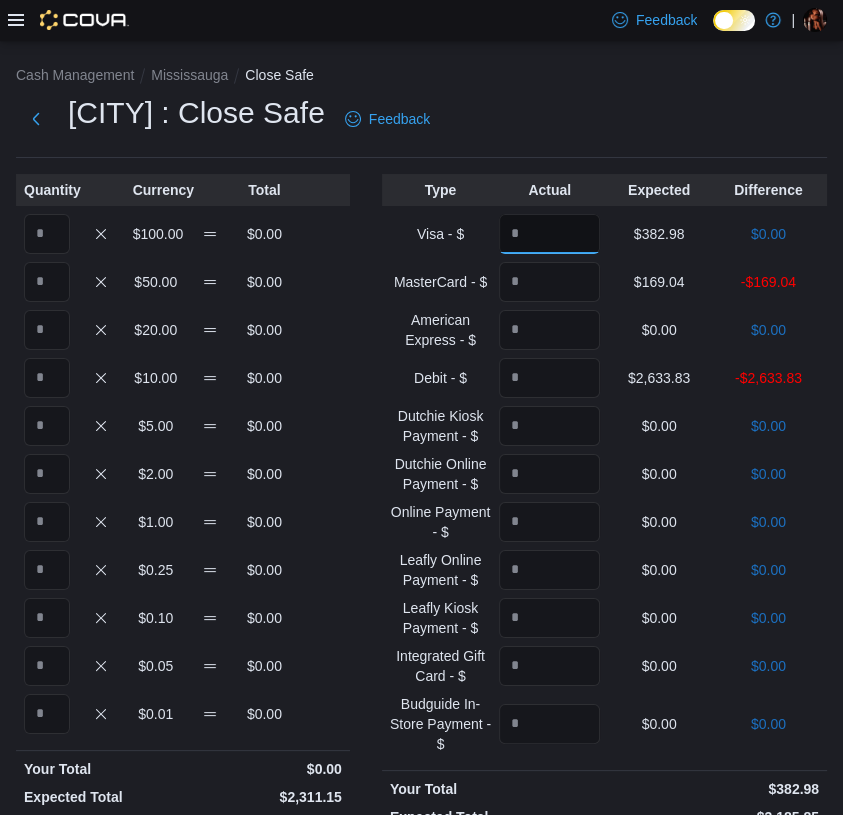 type on "******" 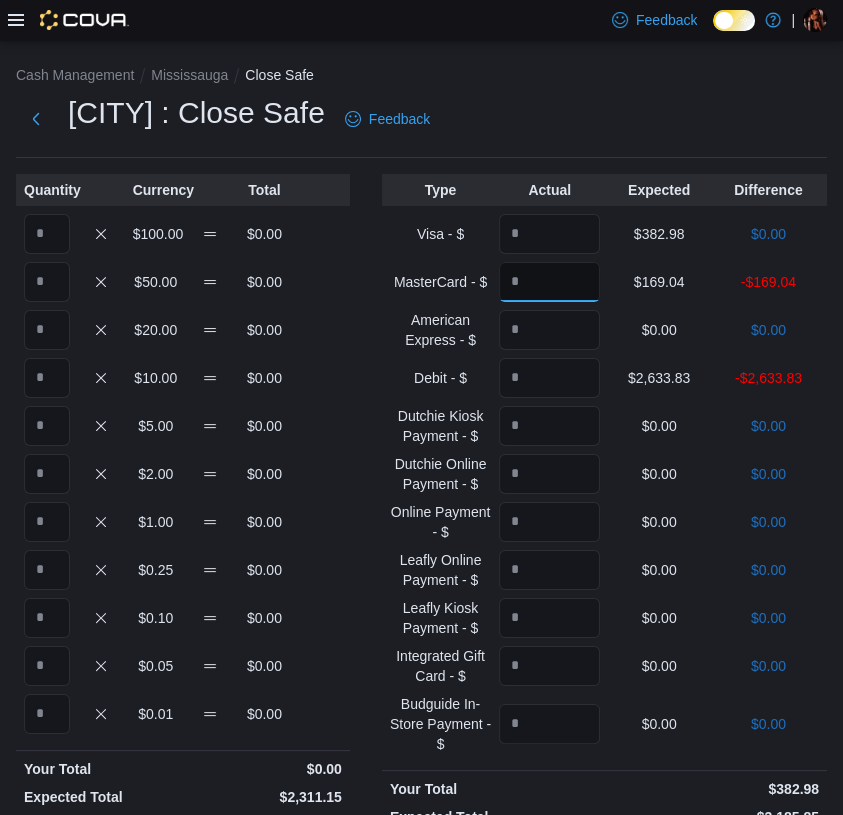 click at bounding box center [549, 282] 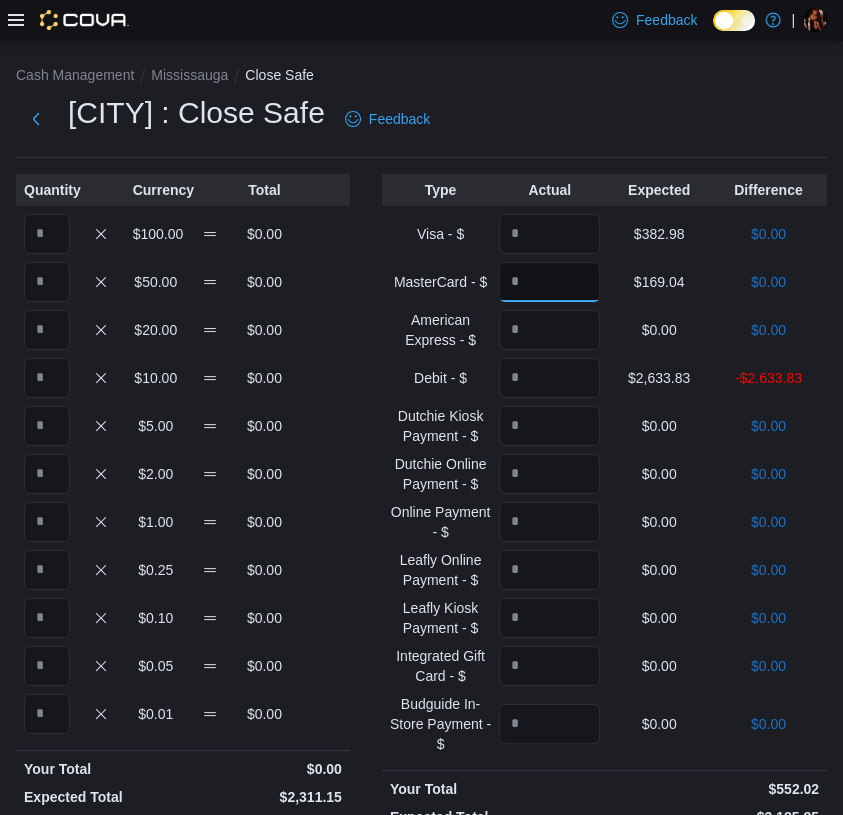 type on "******" 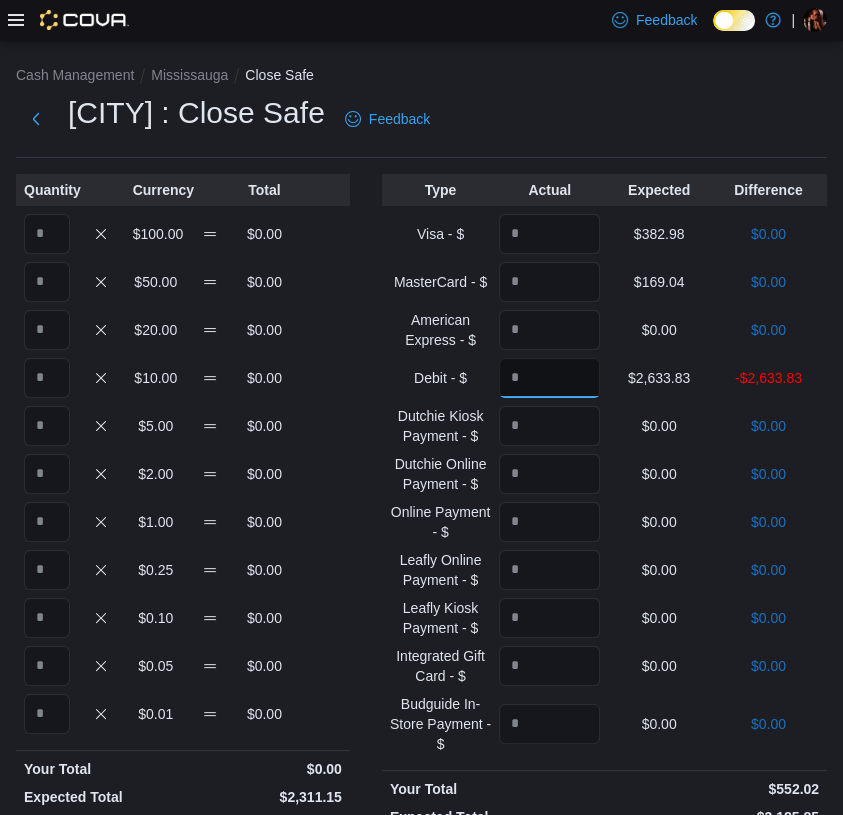 click at bounding box center [549, 378] 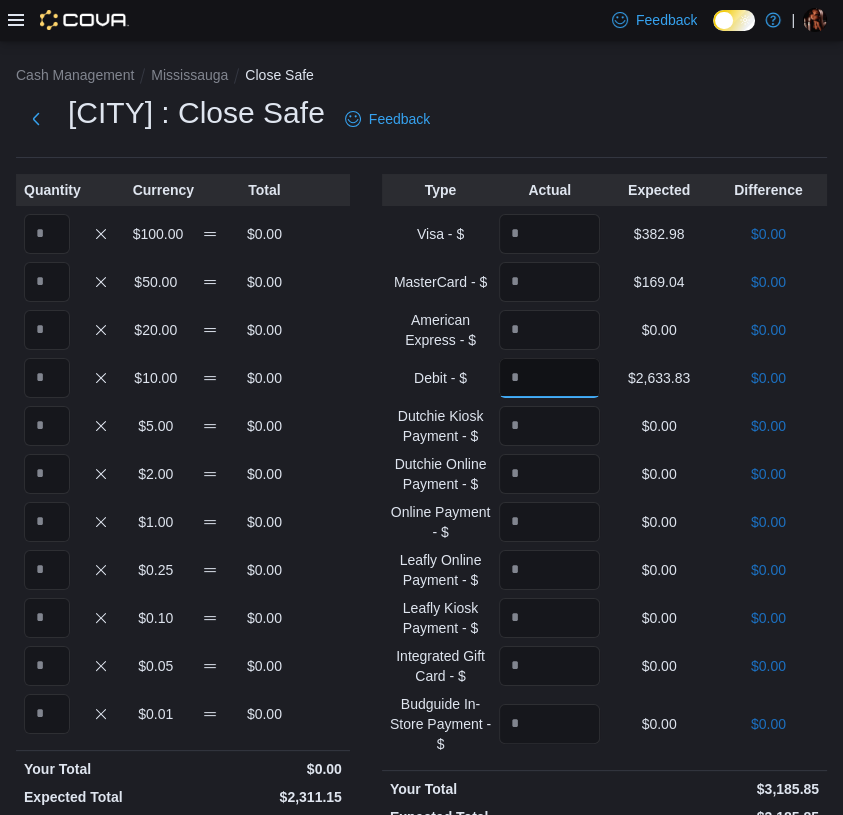 type on "*******" 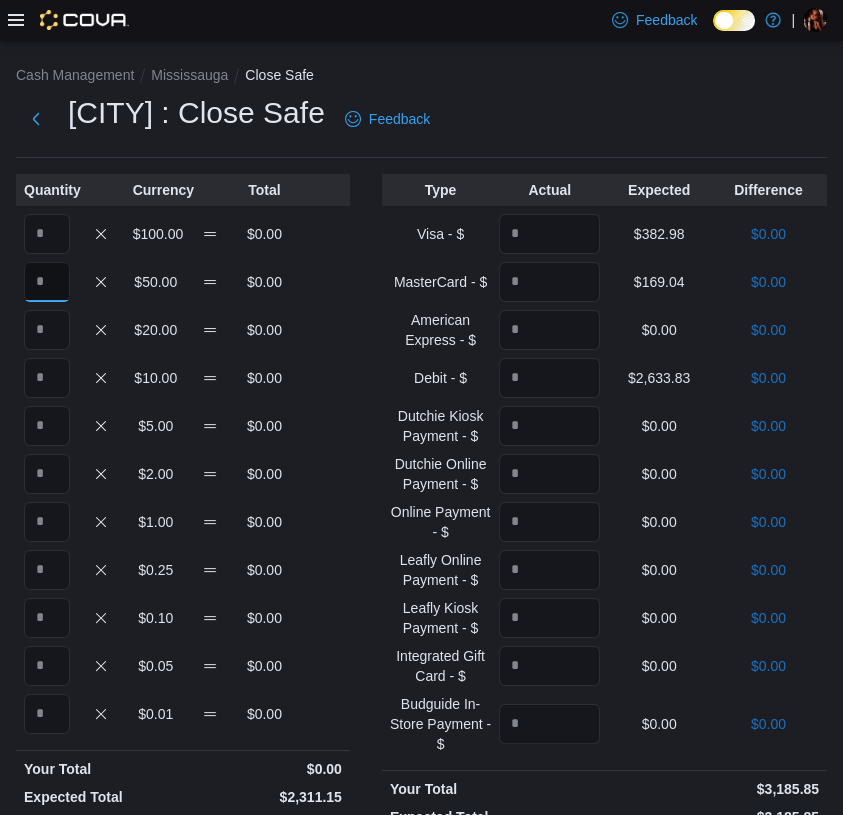 click at bounding box center [47, 282] 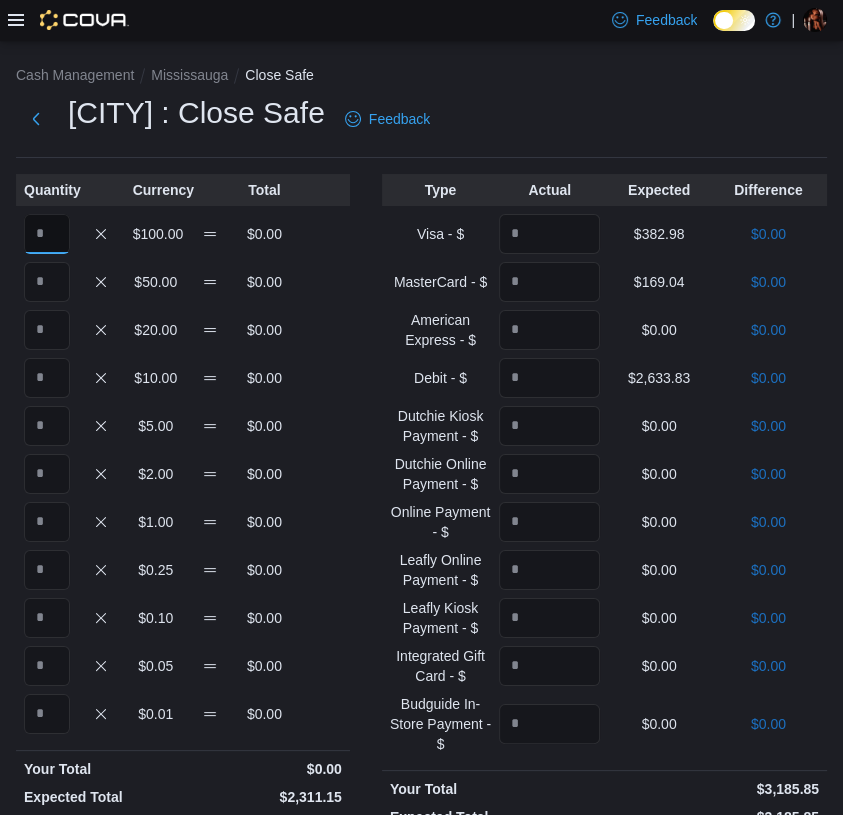 click at bounding box center [47, 234] 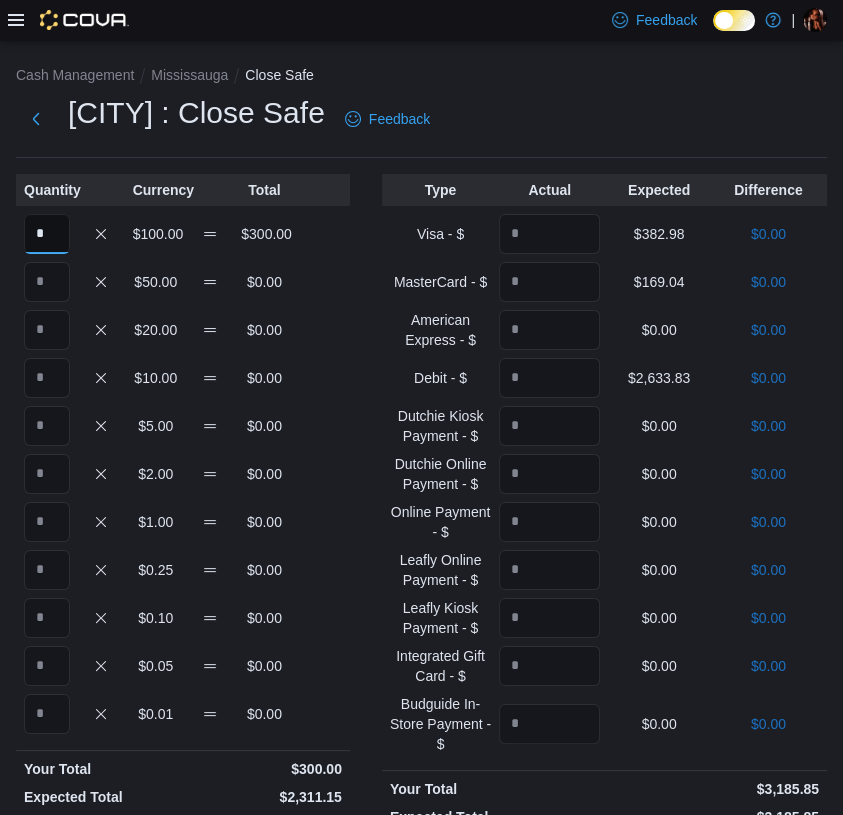 type on "*" 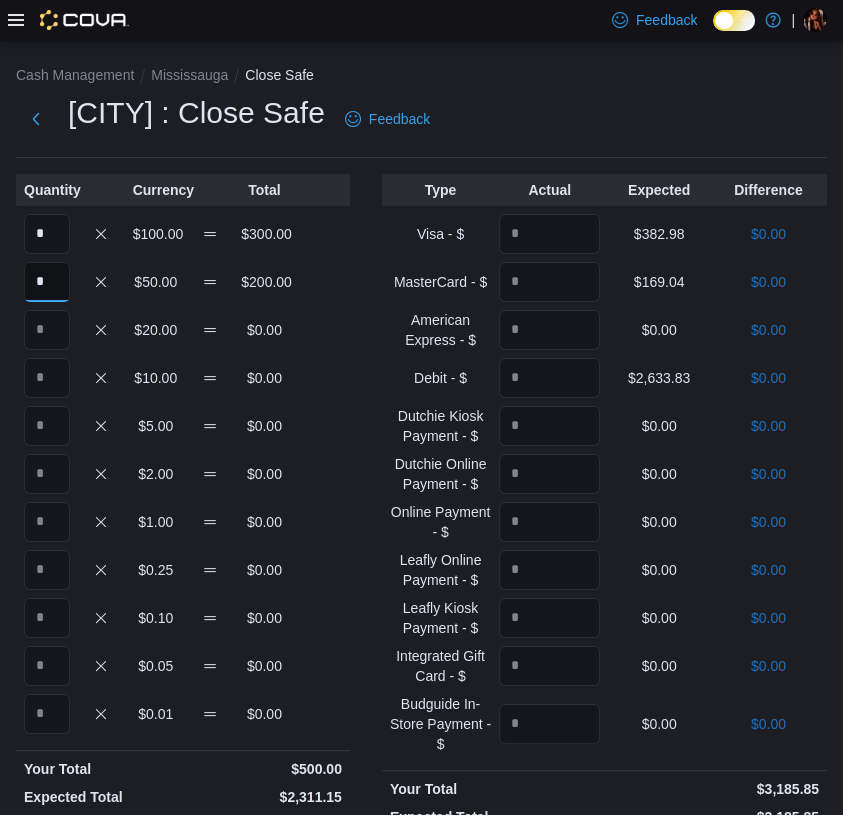 type on "*" 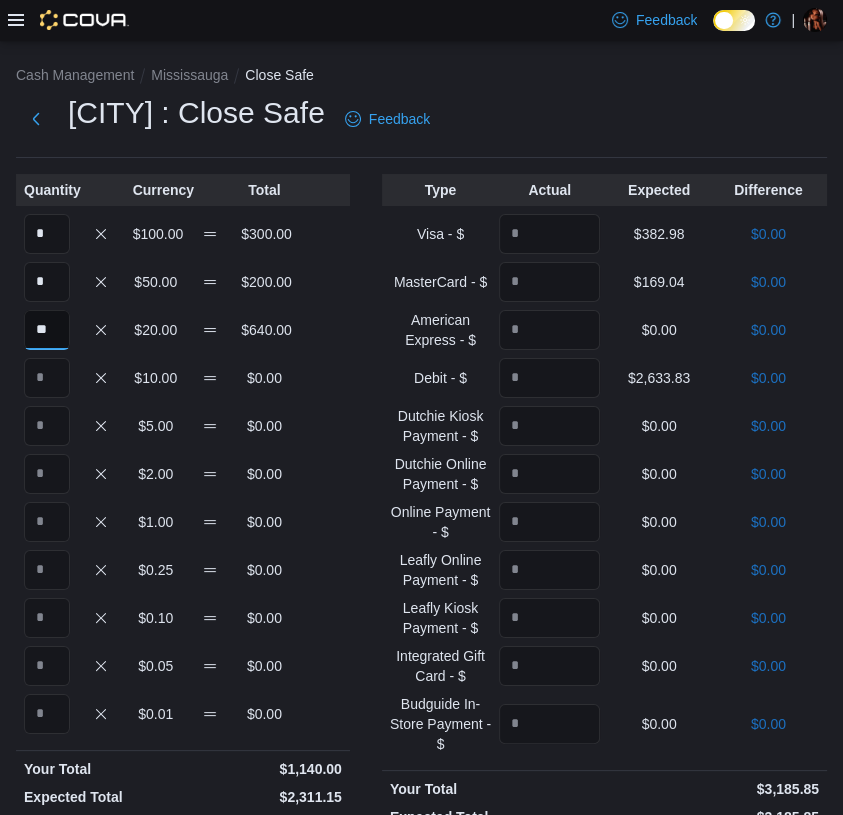 type on "**" 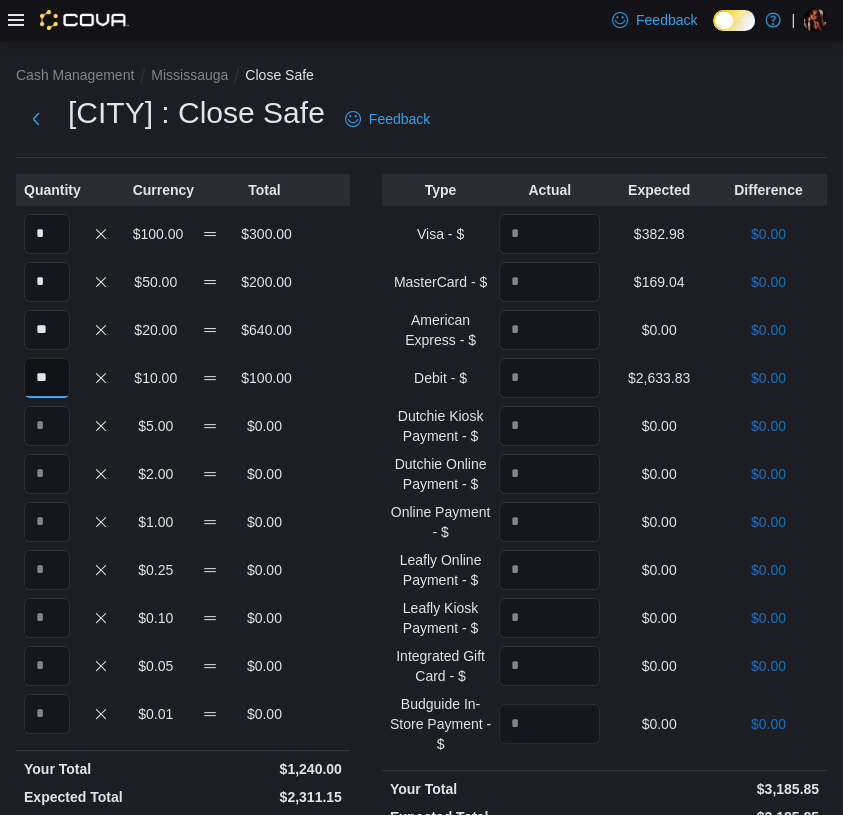 type on "**" 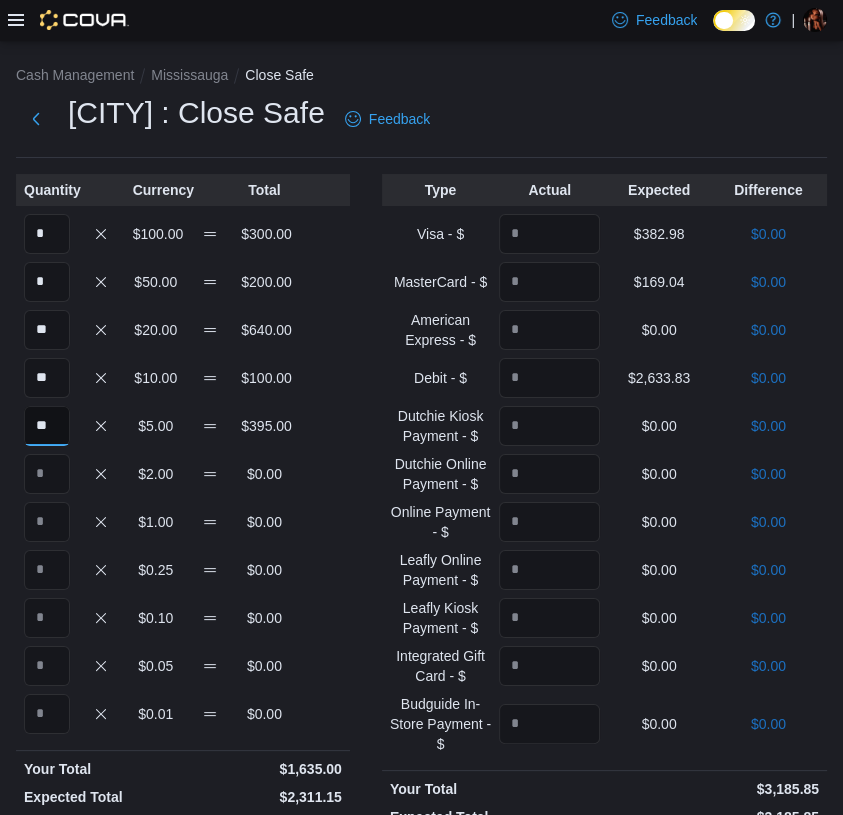 type on "**" 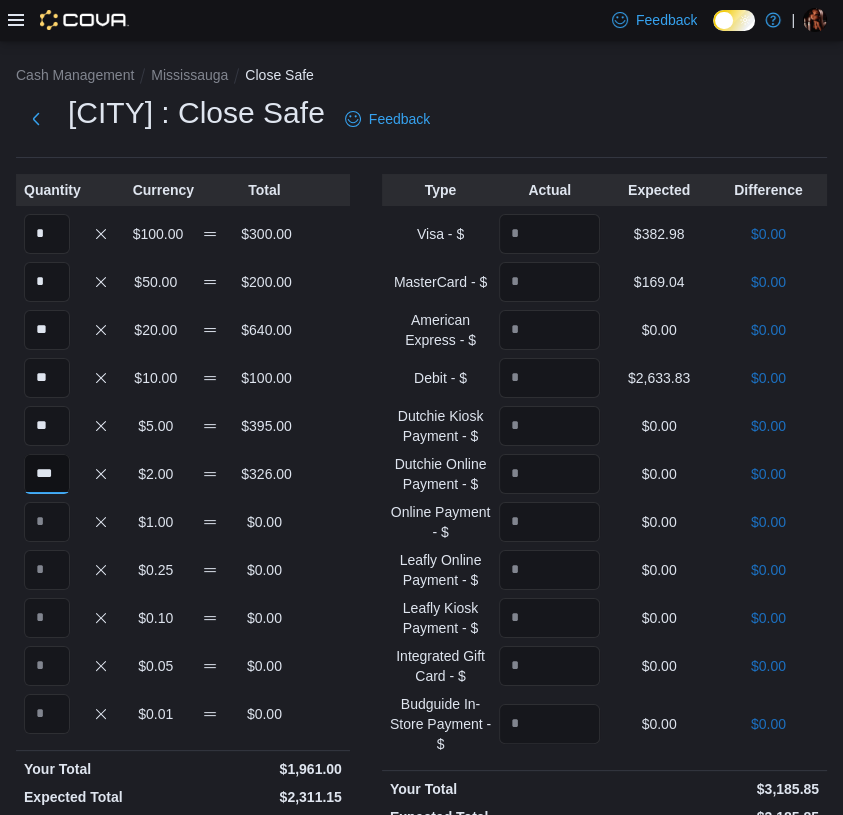 type on "***" 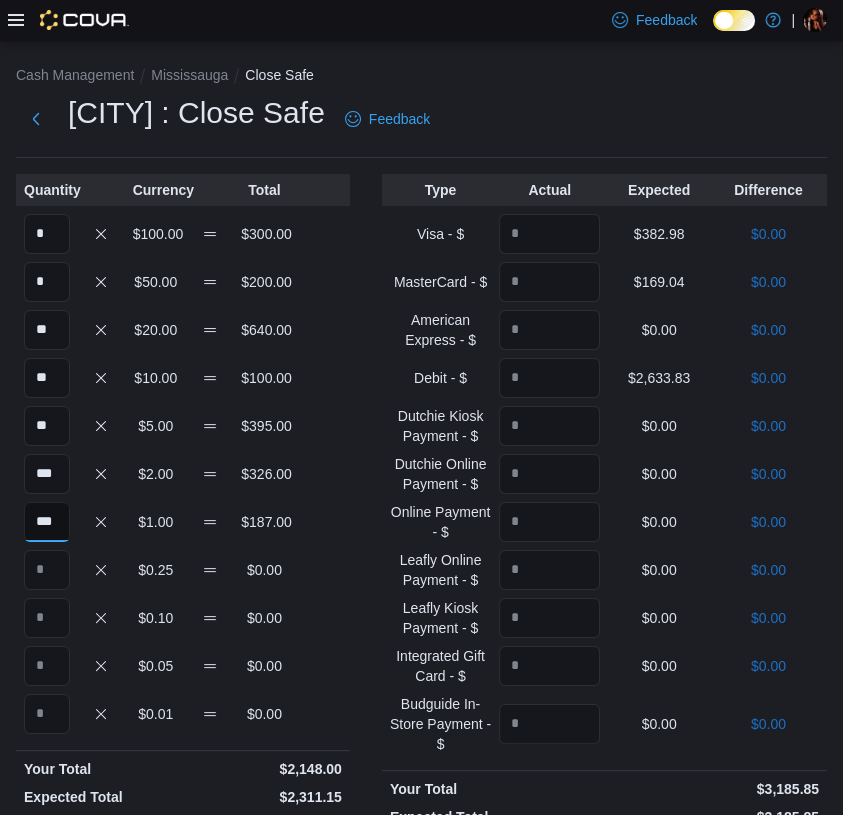 type on "***" 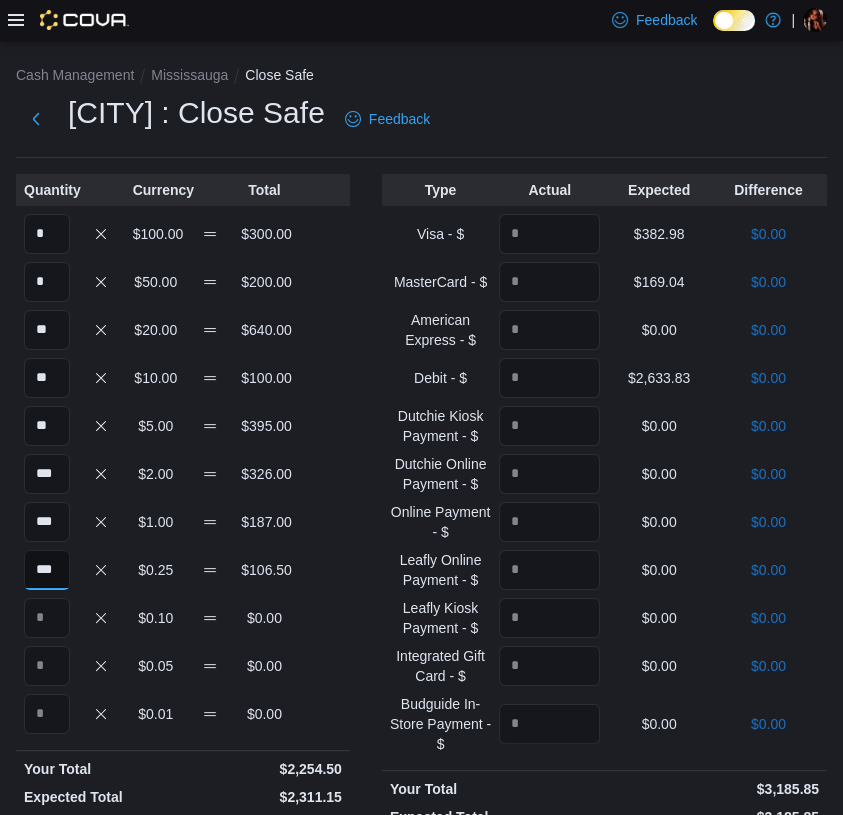 type on "***" 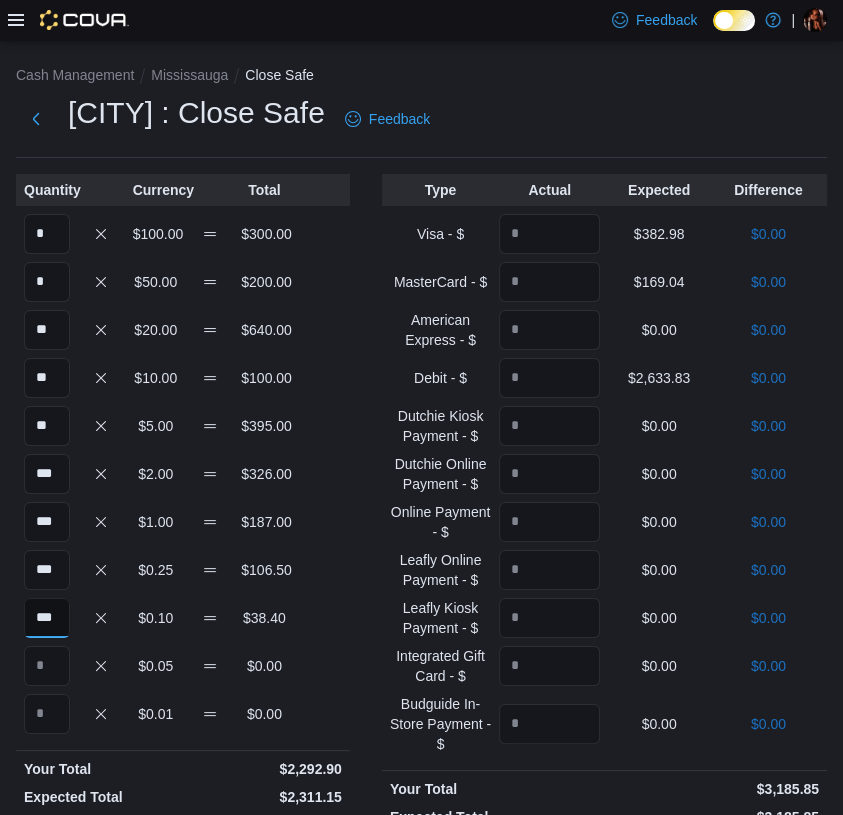 type on "***" 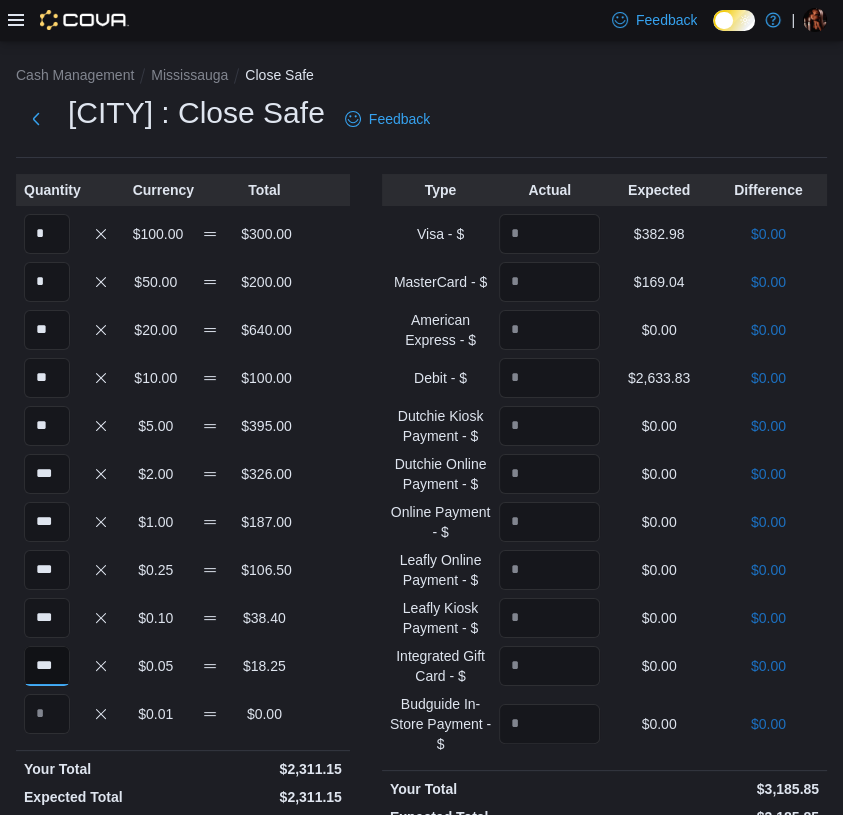 type on "***" 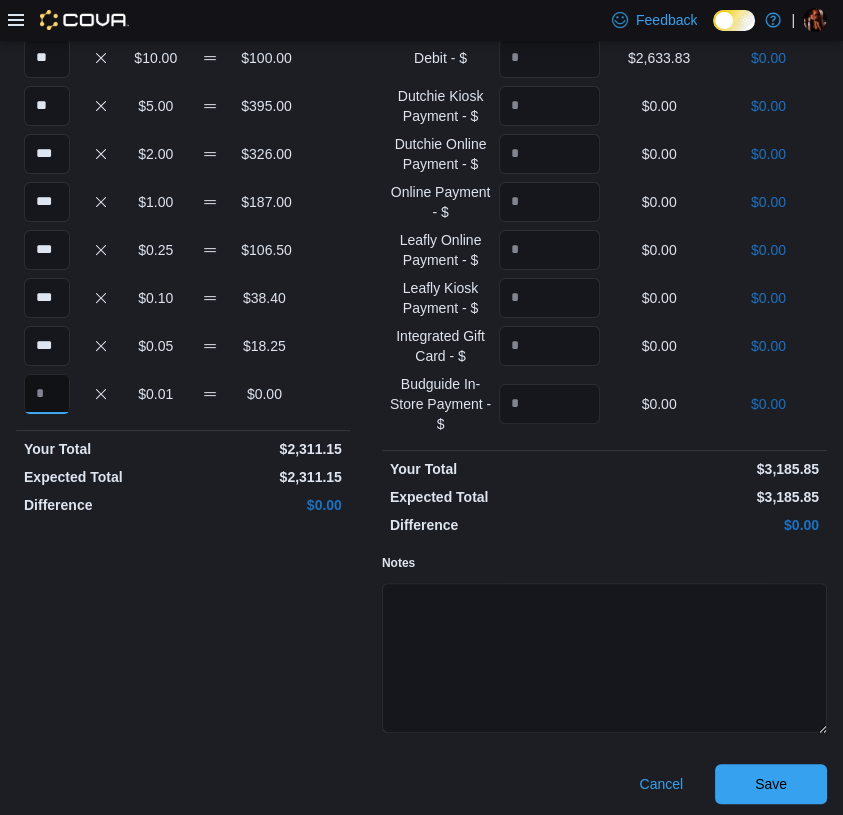 scroll, scrollTop: 325, scrollLeft: 0, axis: vertical 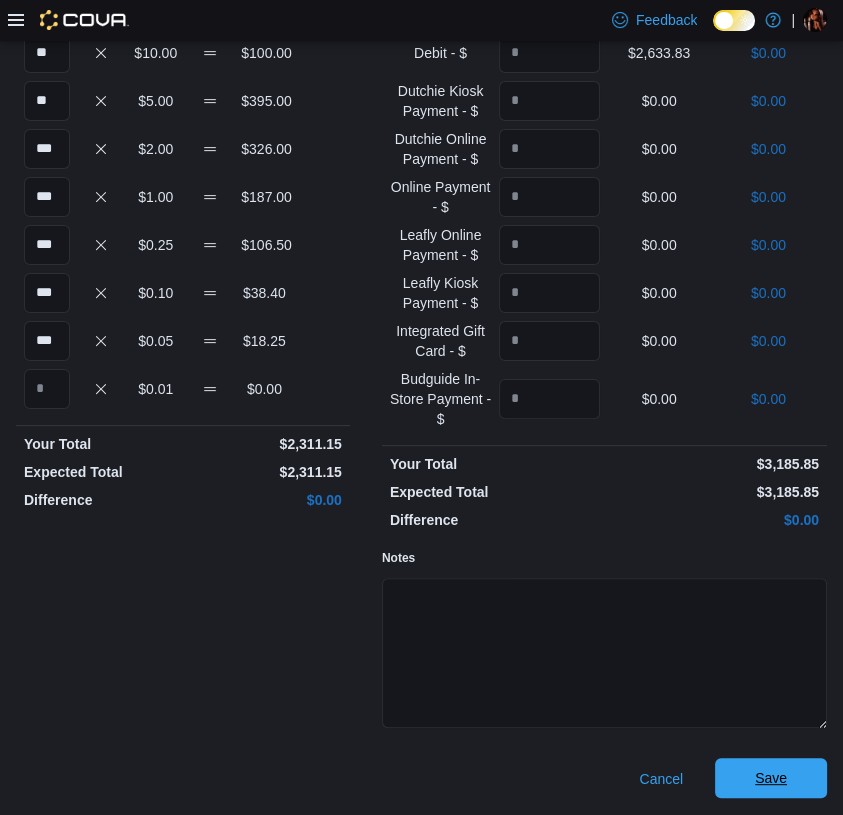 click on "Save" at bounding box center [771, 778] 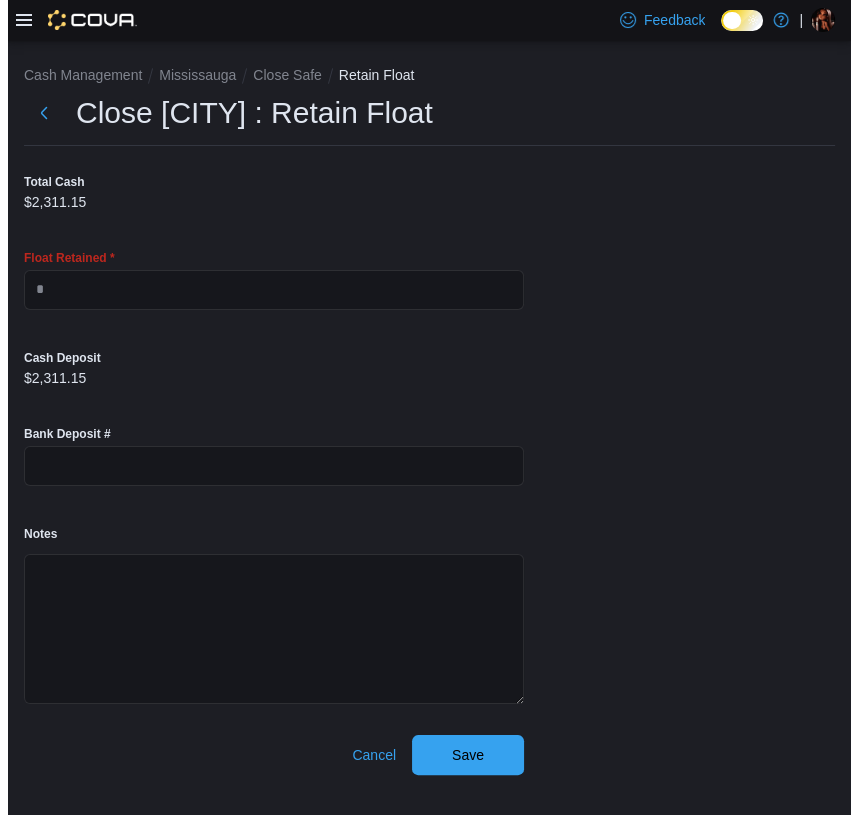 scroll, scrollTop: 0, scrollLeft: 0, axis: both 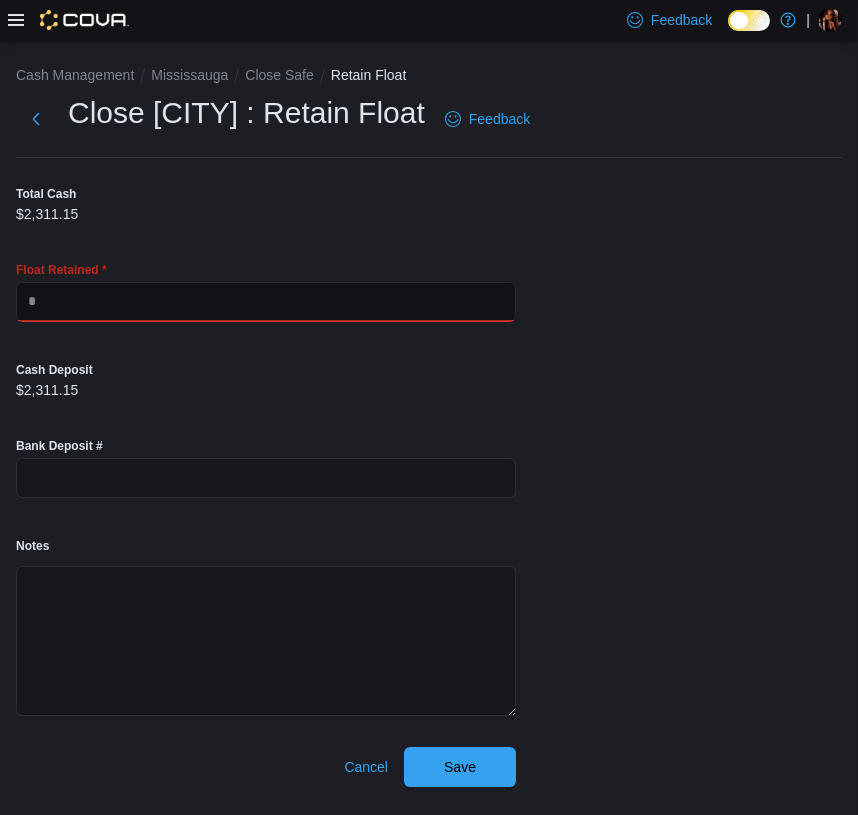 click at bounding box center [266, 302] 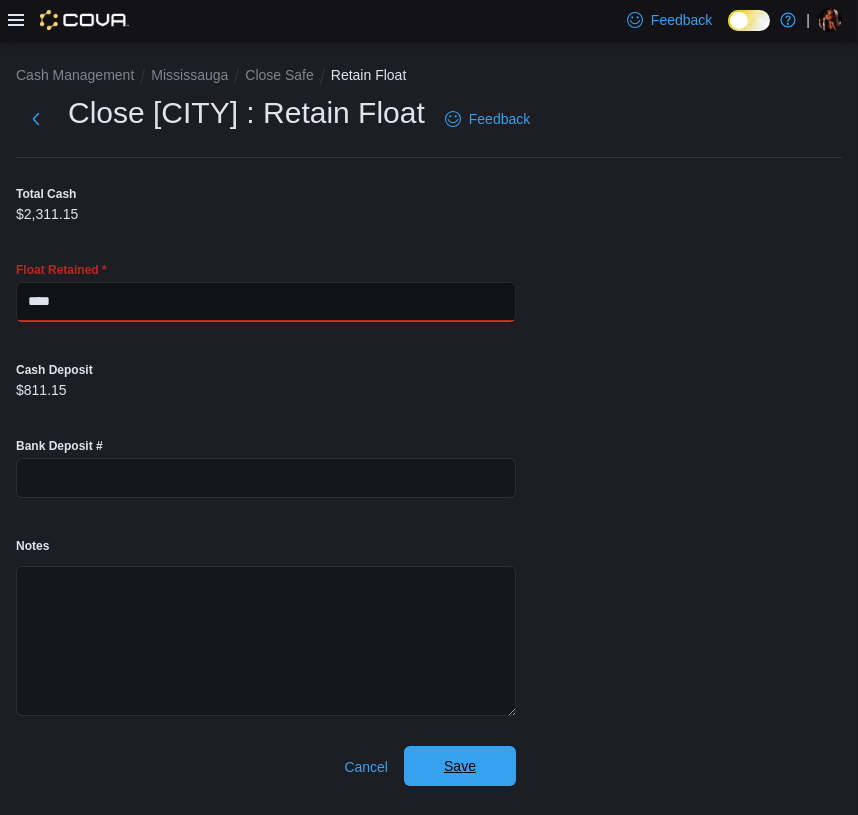 type on "****" 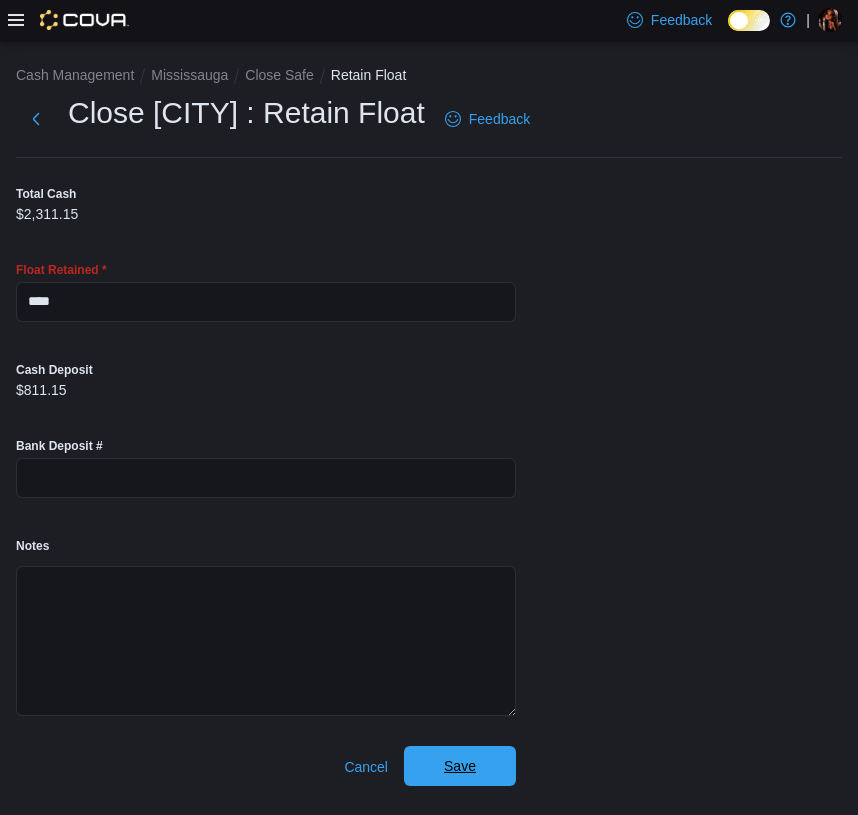click on "Save" at bounding box center (460, 766) 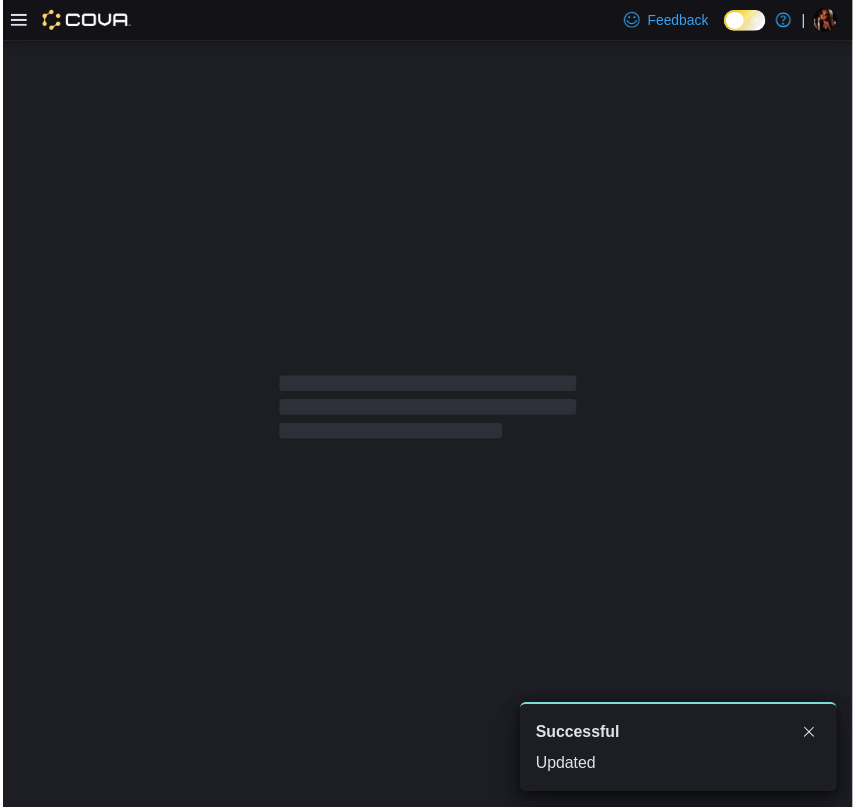 scroll, scrollTop: 0, scrollLeft: 0, axis: both 